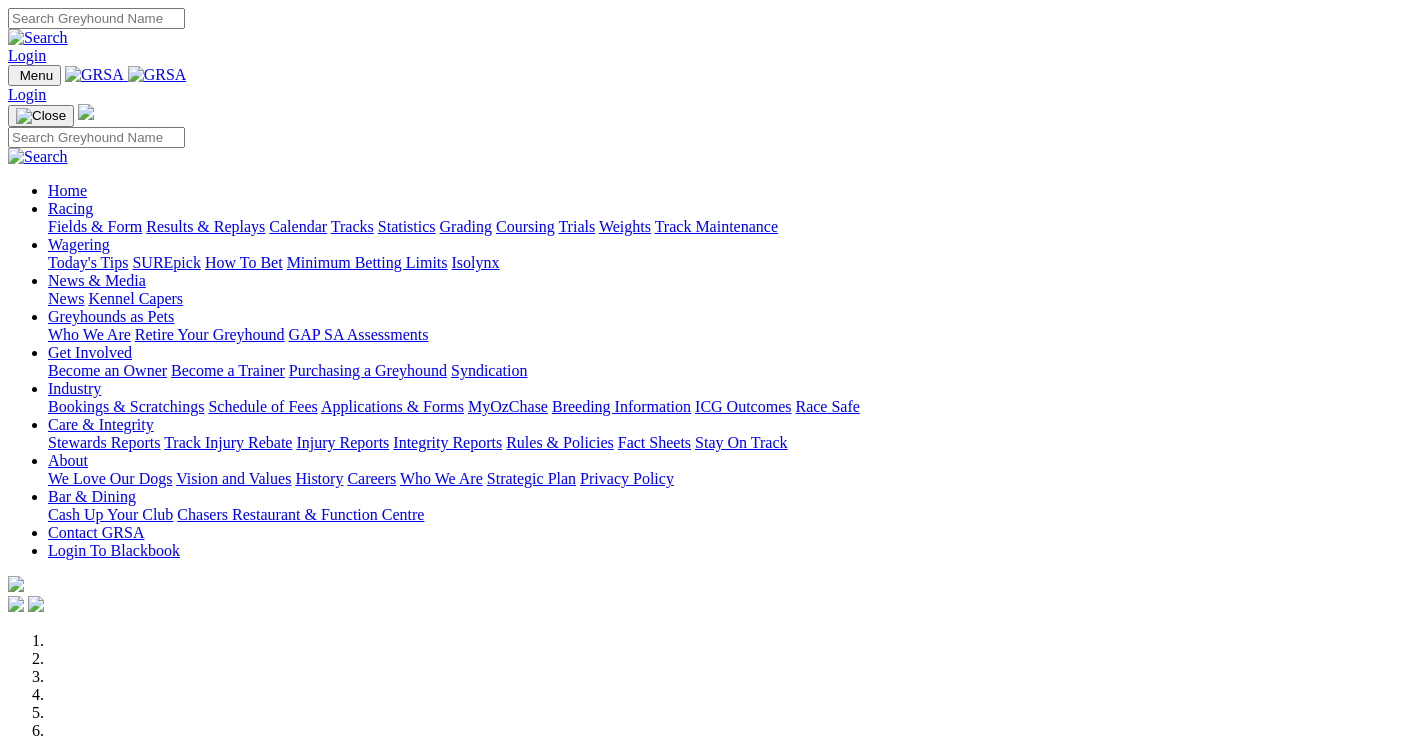 scroll, scrollTop: 0, scrollLeft: 0, axis: both 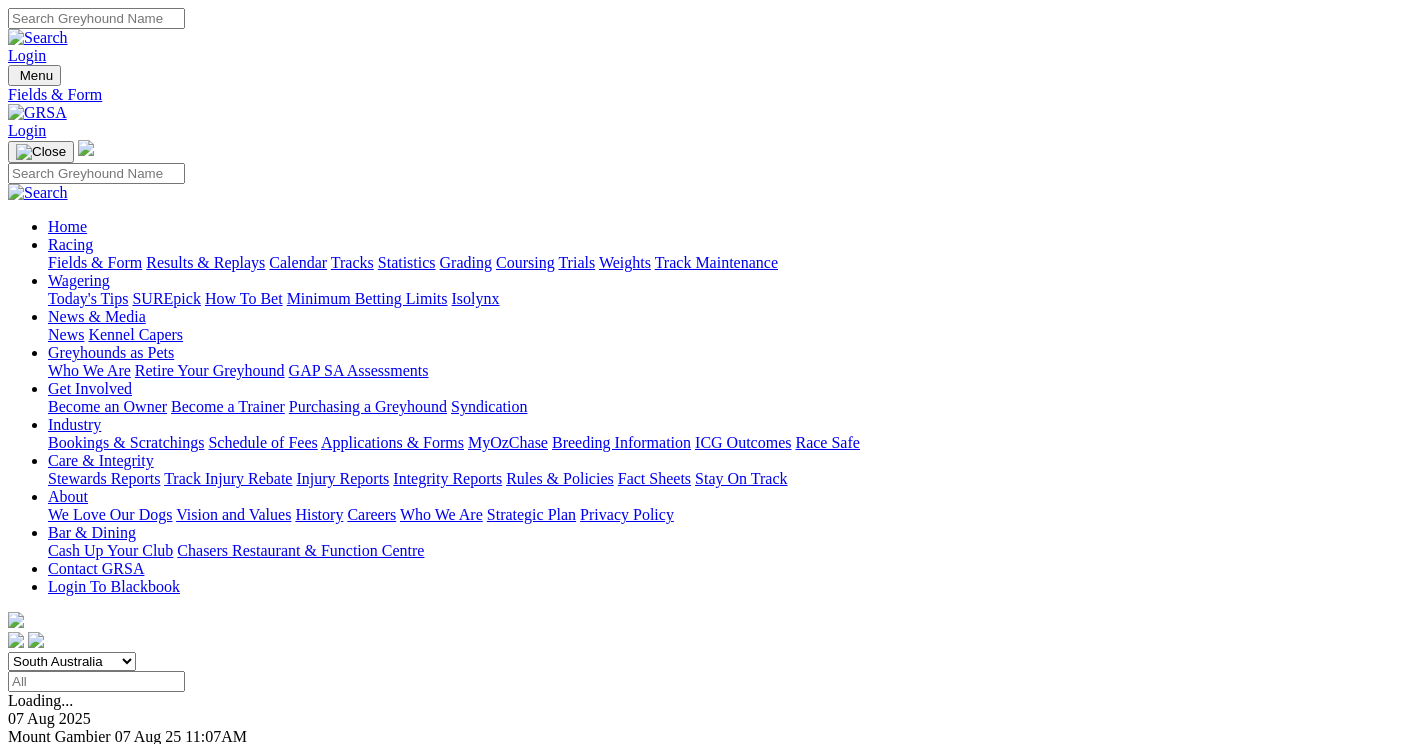 click on "E" at bounding box center (13, 754) 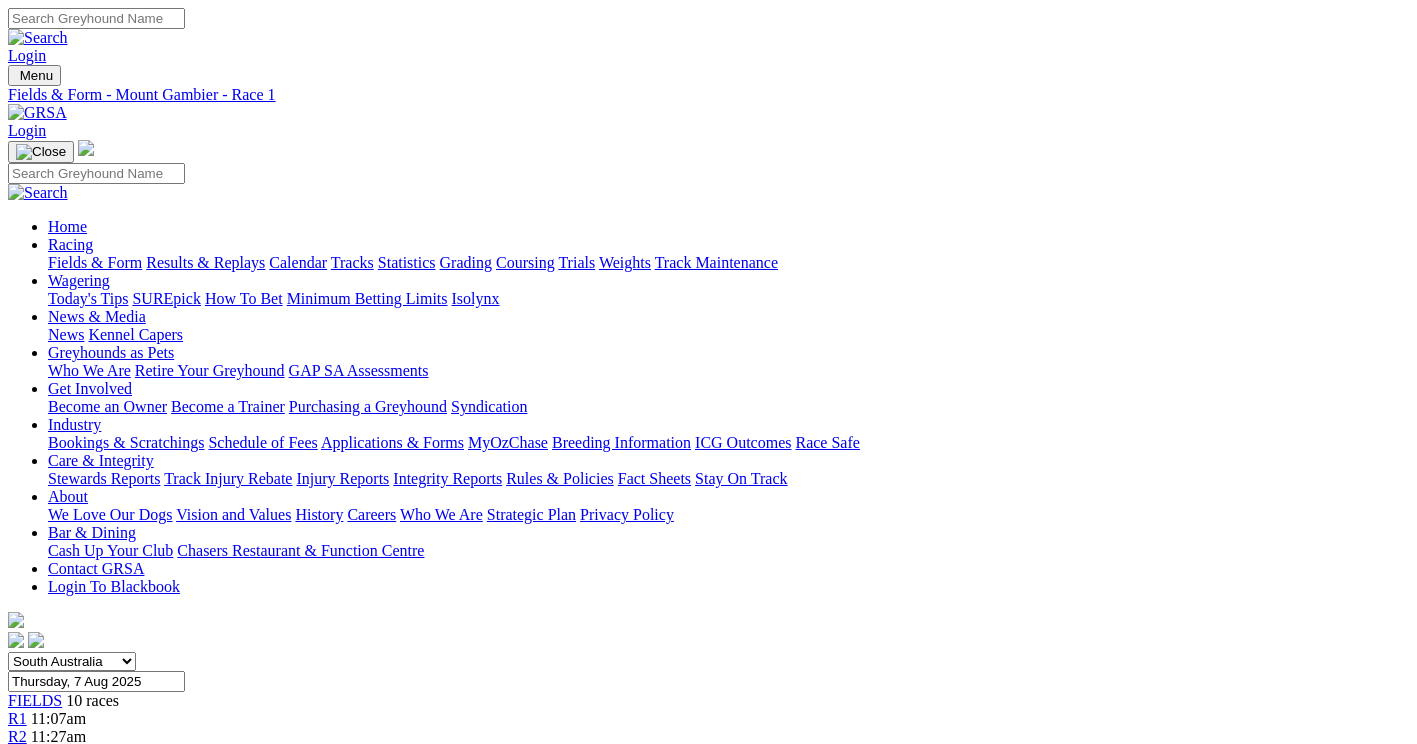 scroll, scrollTop: 0, scrollLeft: 0, axis: both 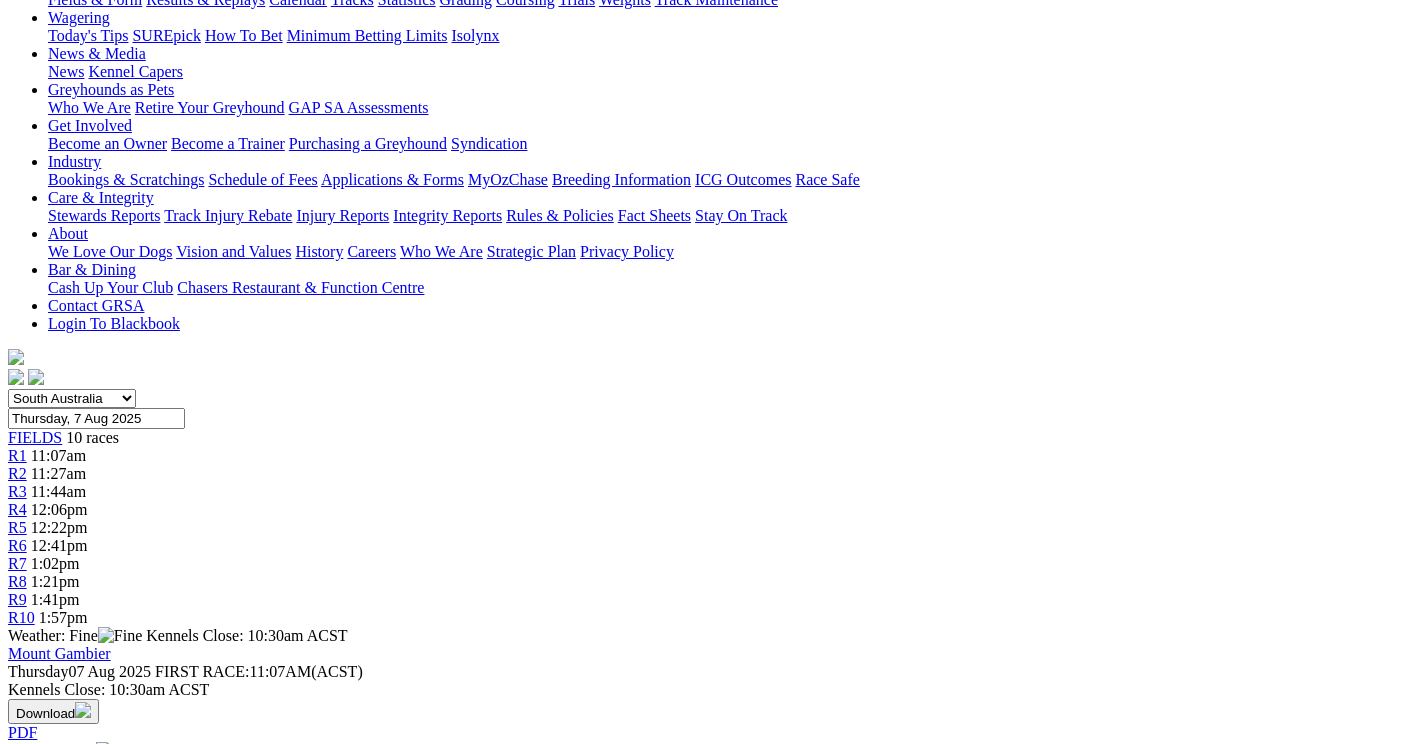 click on "Download" at bounding box center [53, 711] 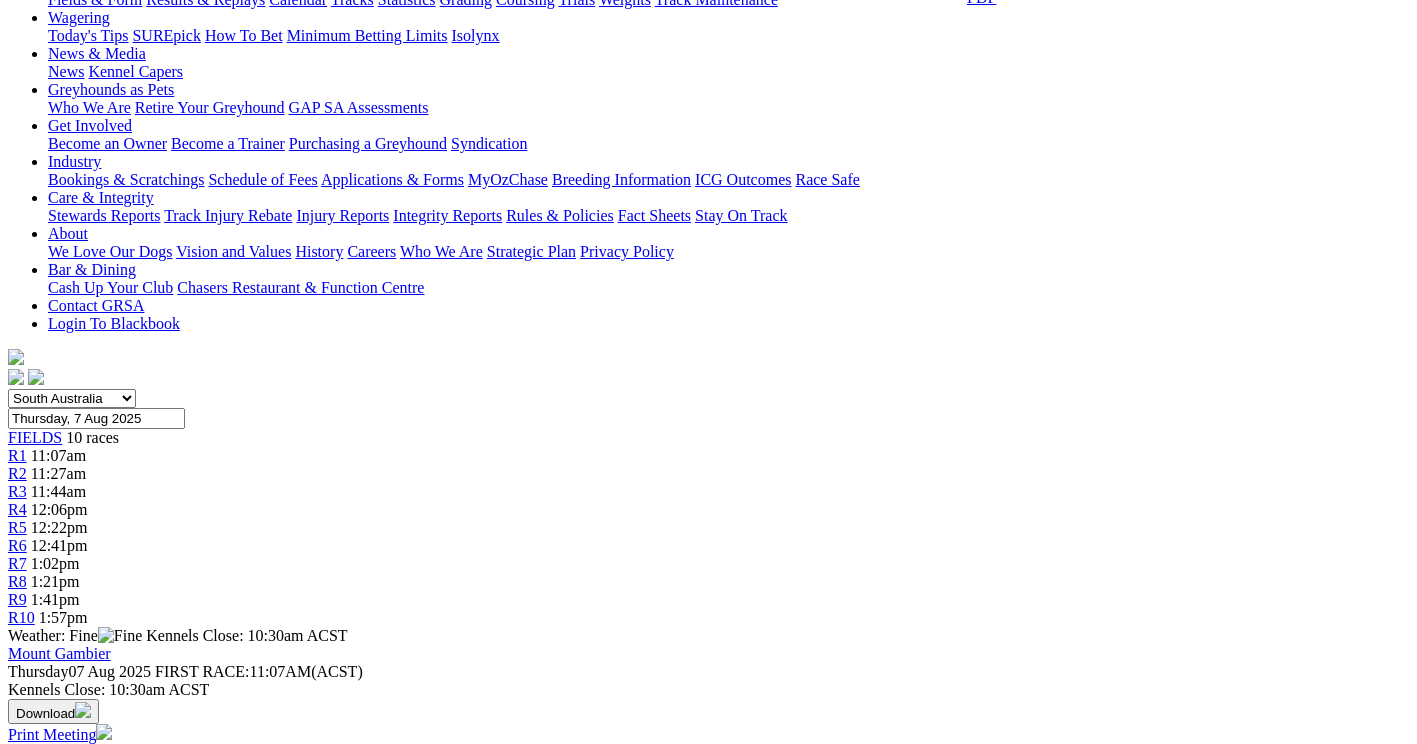 click on "PDF" at bounding box center [981, -3] 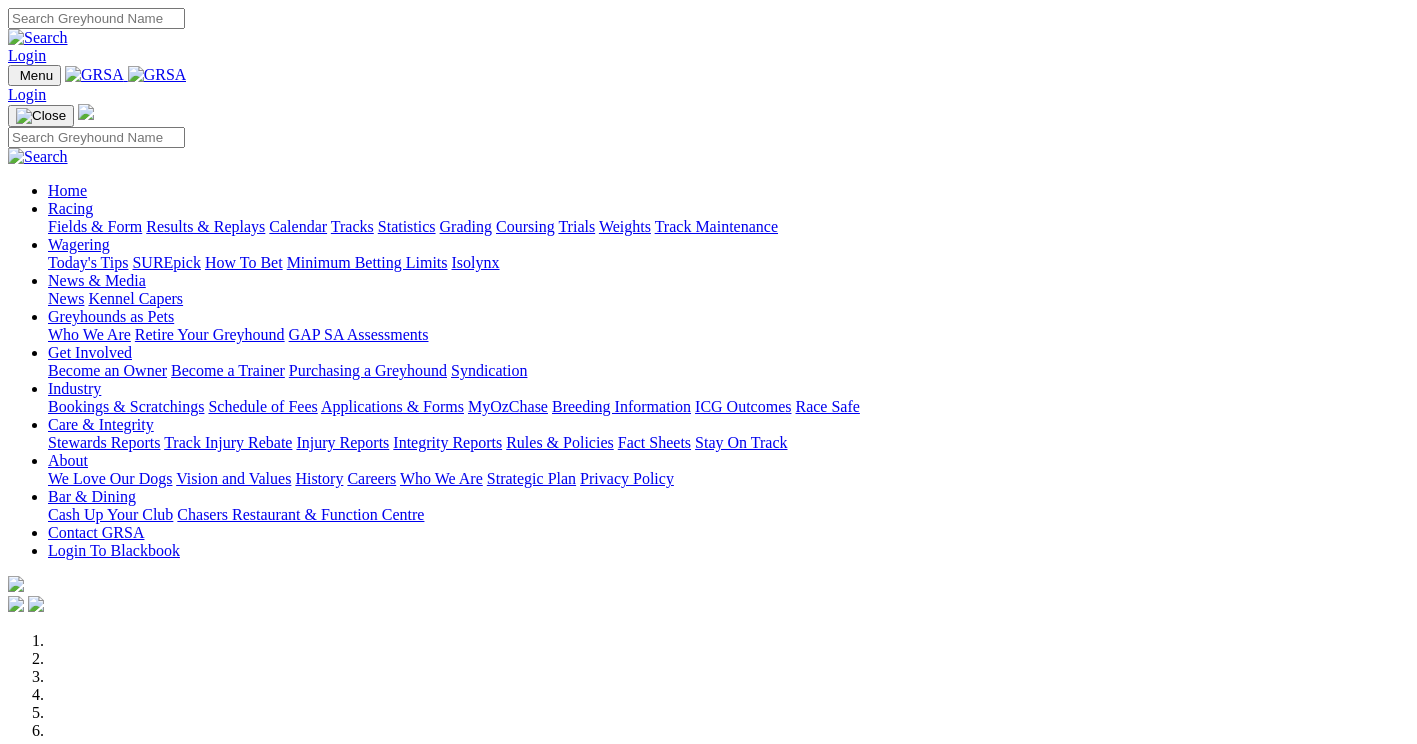 scroll, scrollTop: 0, scrollLeft: 0, axis: both 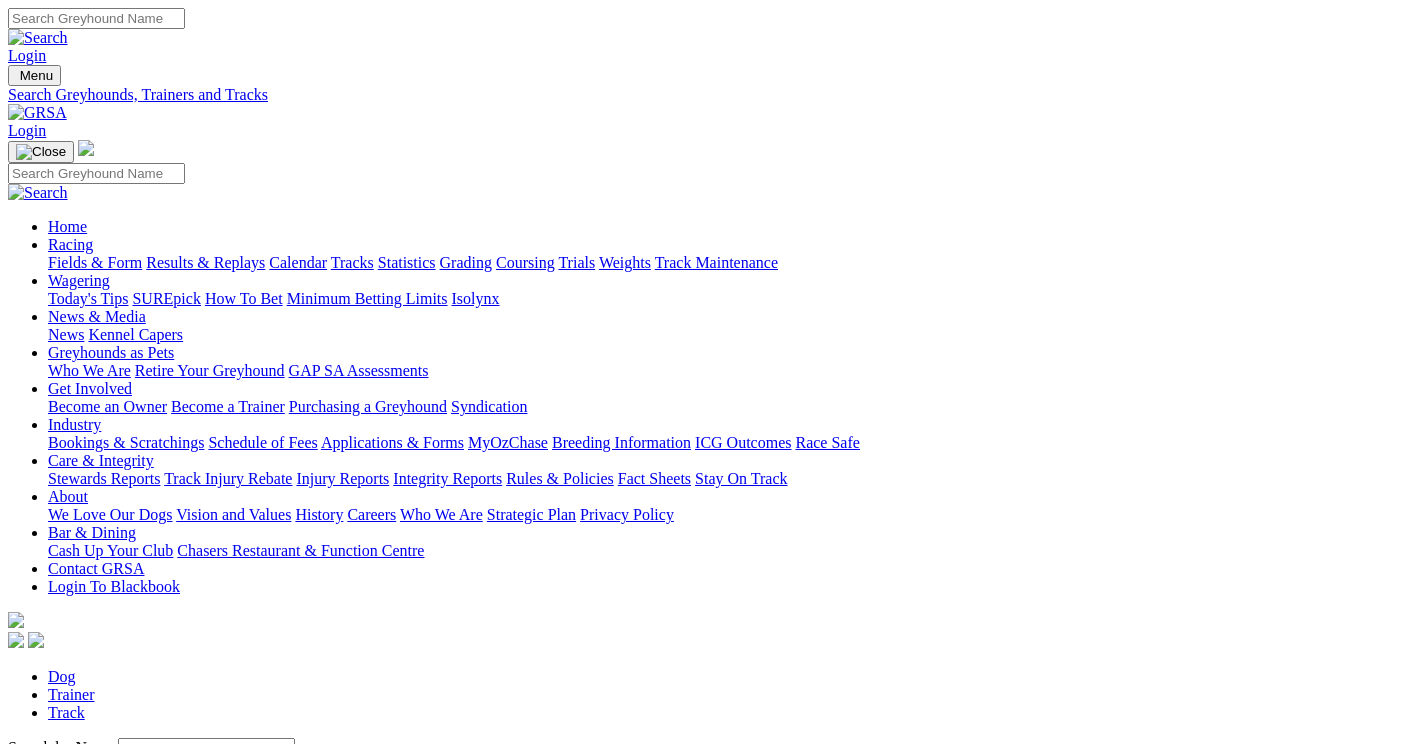 click on "Track" at bounding box center [66, 712] 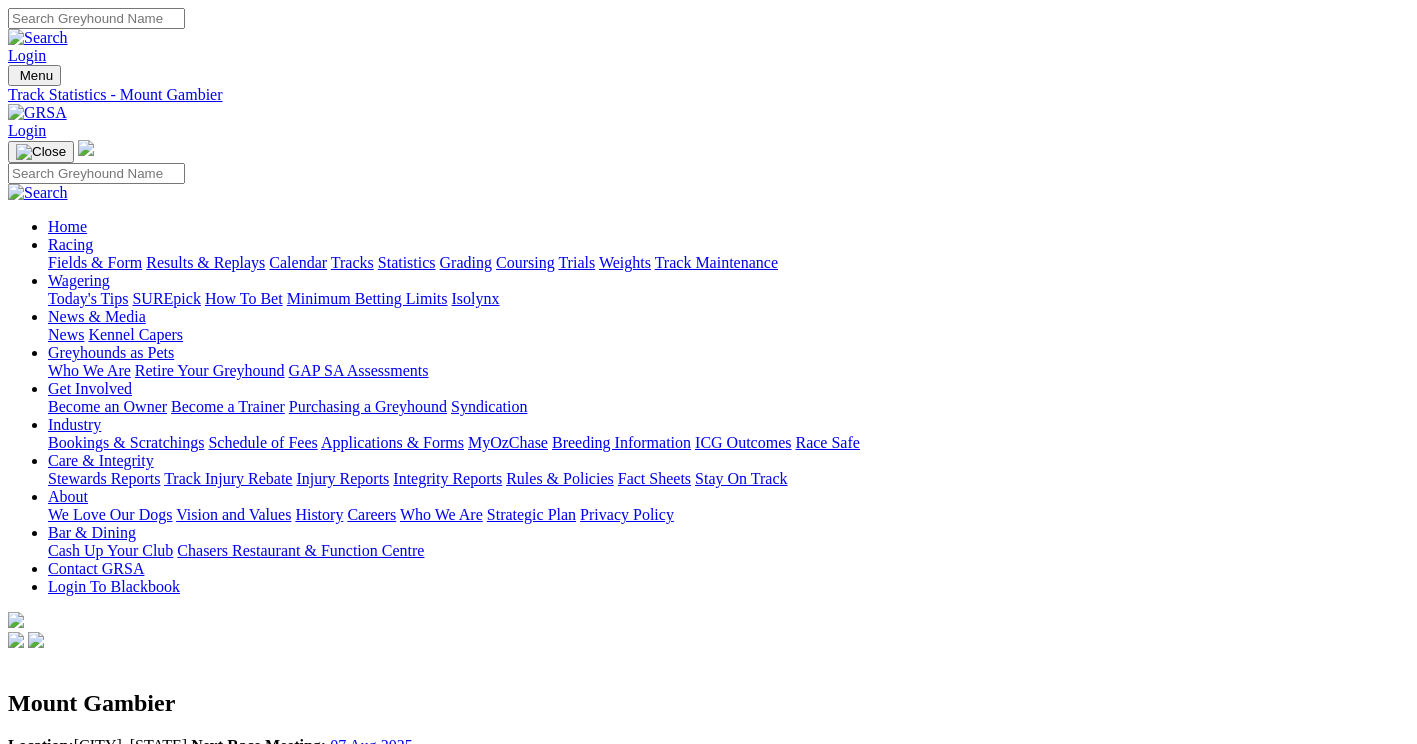 scroll, scrollTop: 0, scrollLeft: 0, axis: both 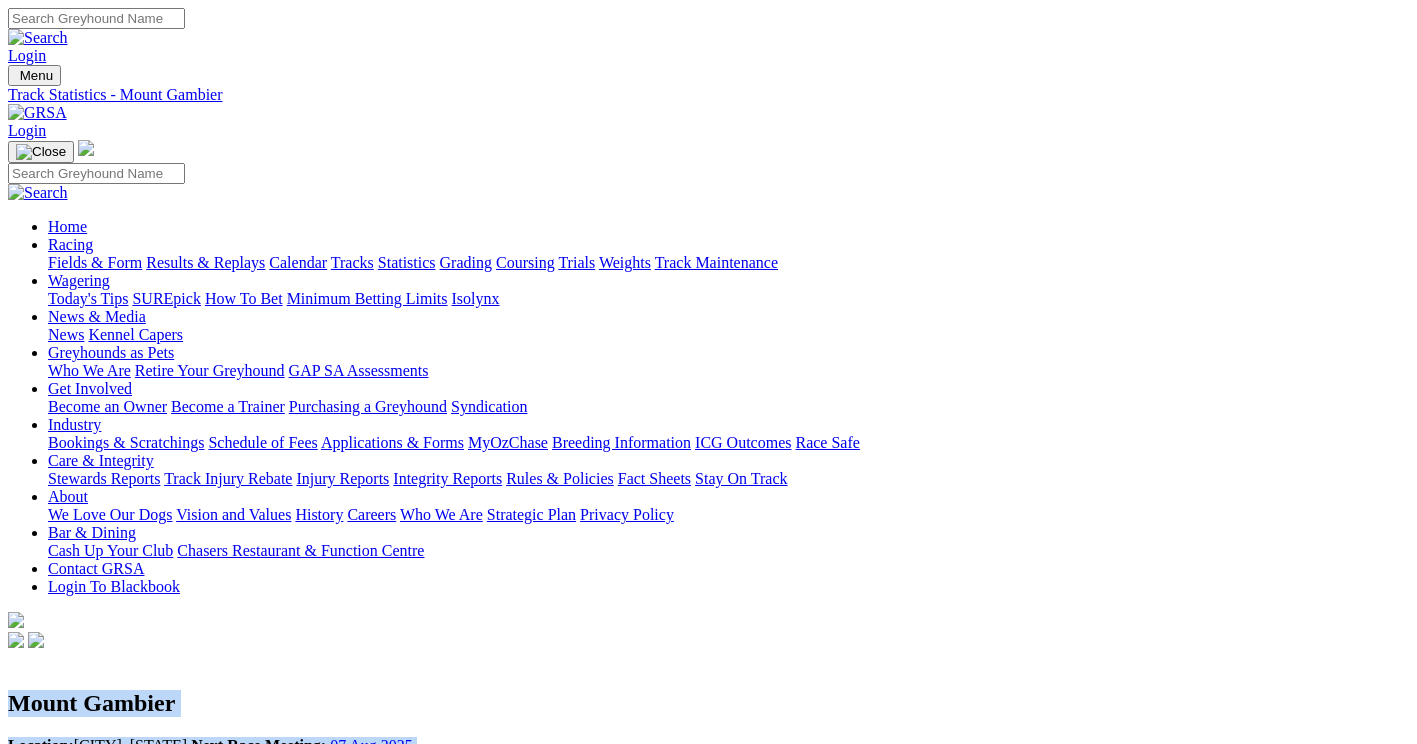 drag, startPoint x: 120, startPoint y: 242, endPoint x: 523, endPoint y: 365, distance: 421.35257 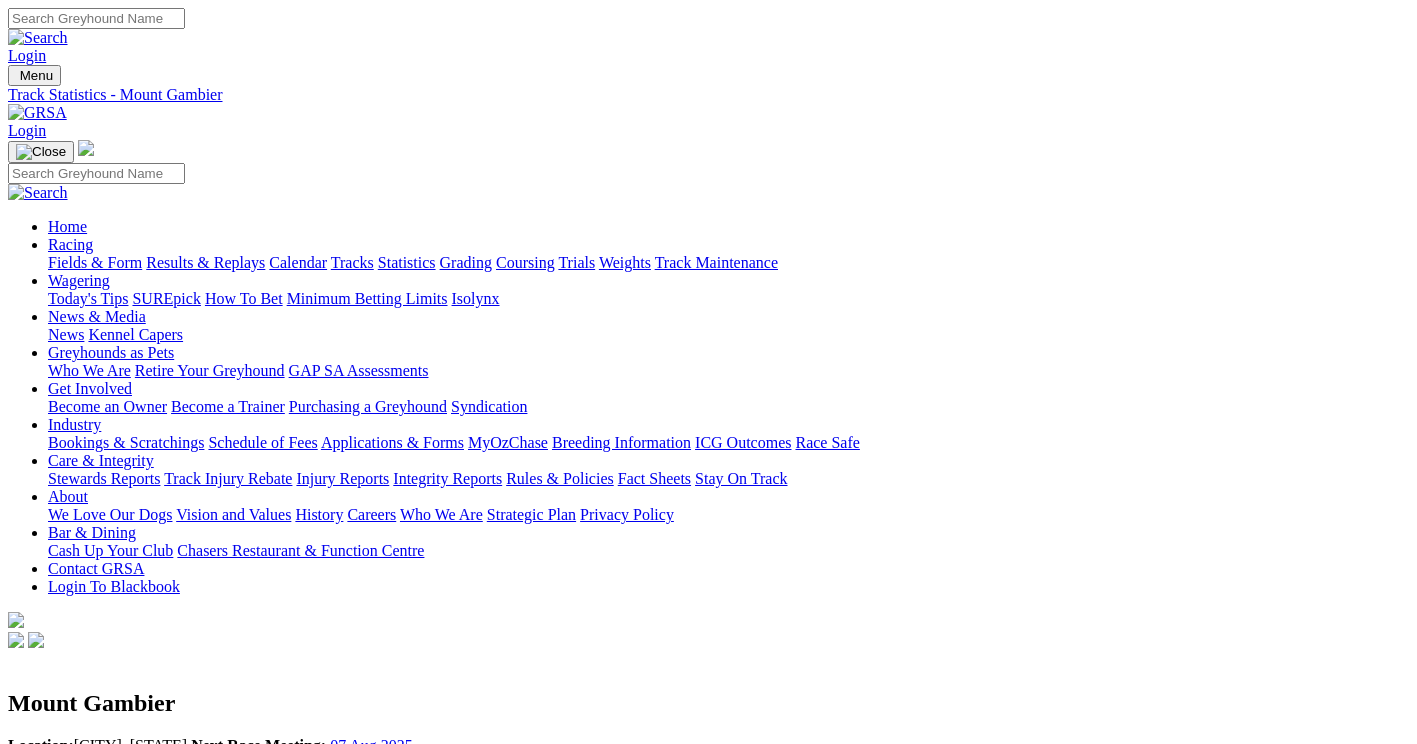 click on "Mount Gambier
Location:  Mount Gambier, South Australia
Next Race Meeting:
07 Aug 2025" at bounding box center [708, 712] 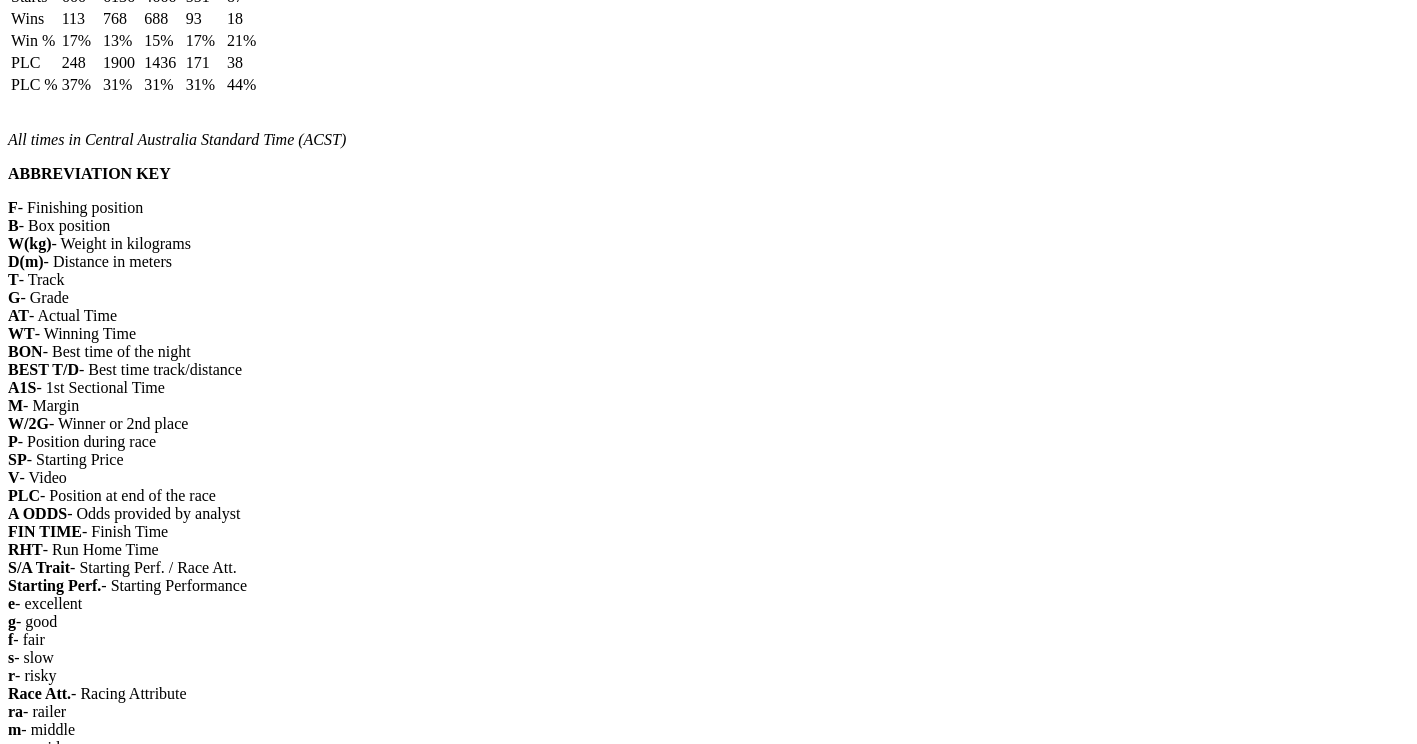 scroll, scrollTop: 2987, scrollLeft: 0, axis: vertical 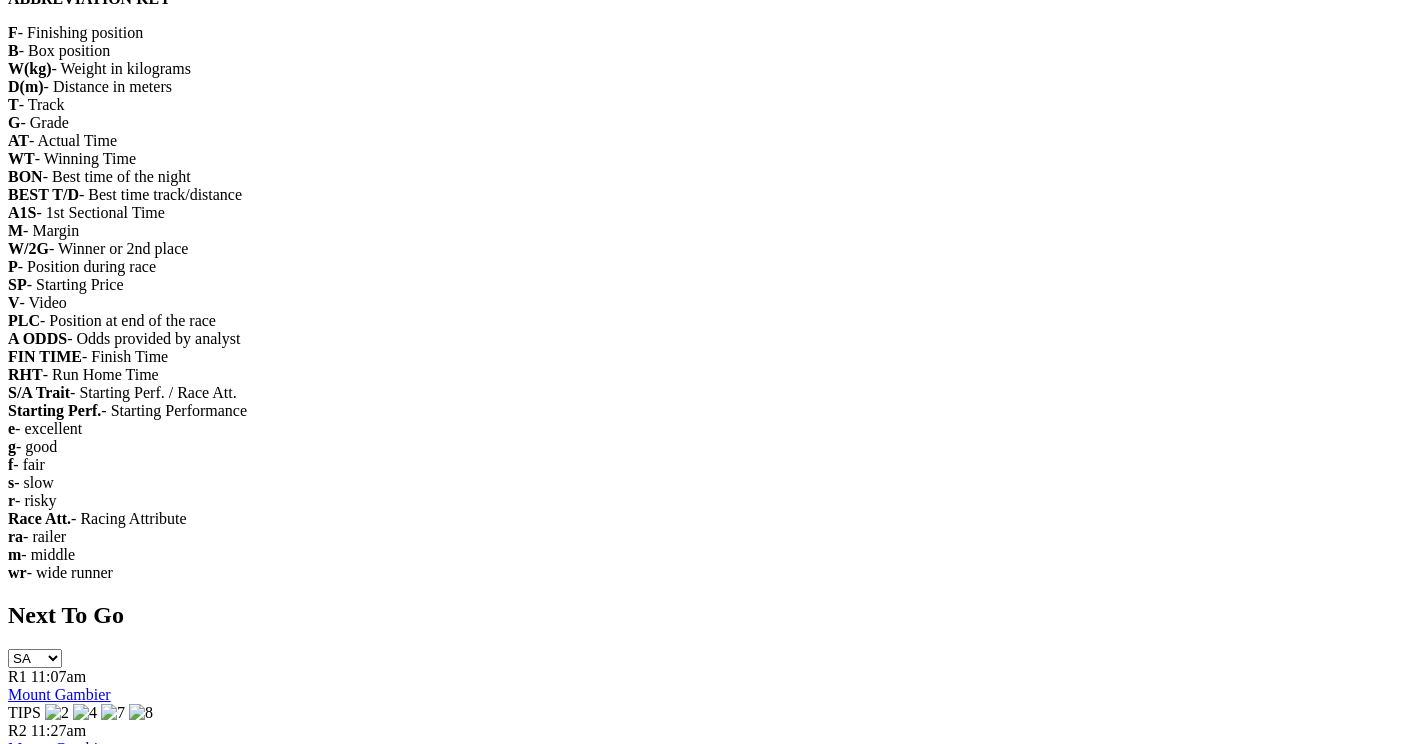 drag, startPoint x: 56, startPoint y: 310, endPoint x: 1004, endPoint y: 463, distance: 960.26715 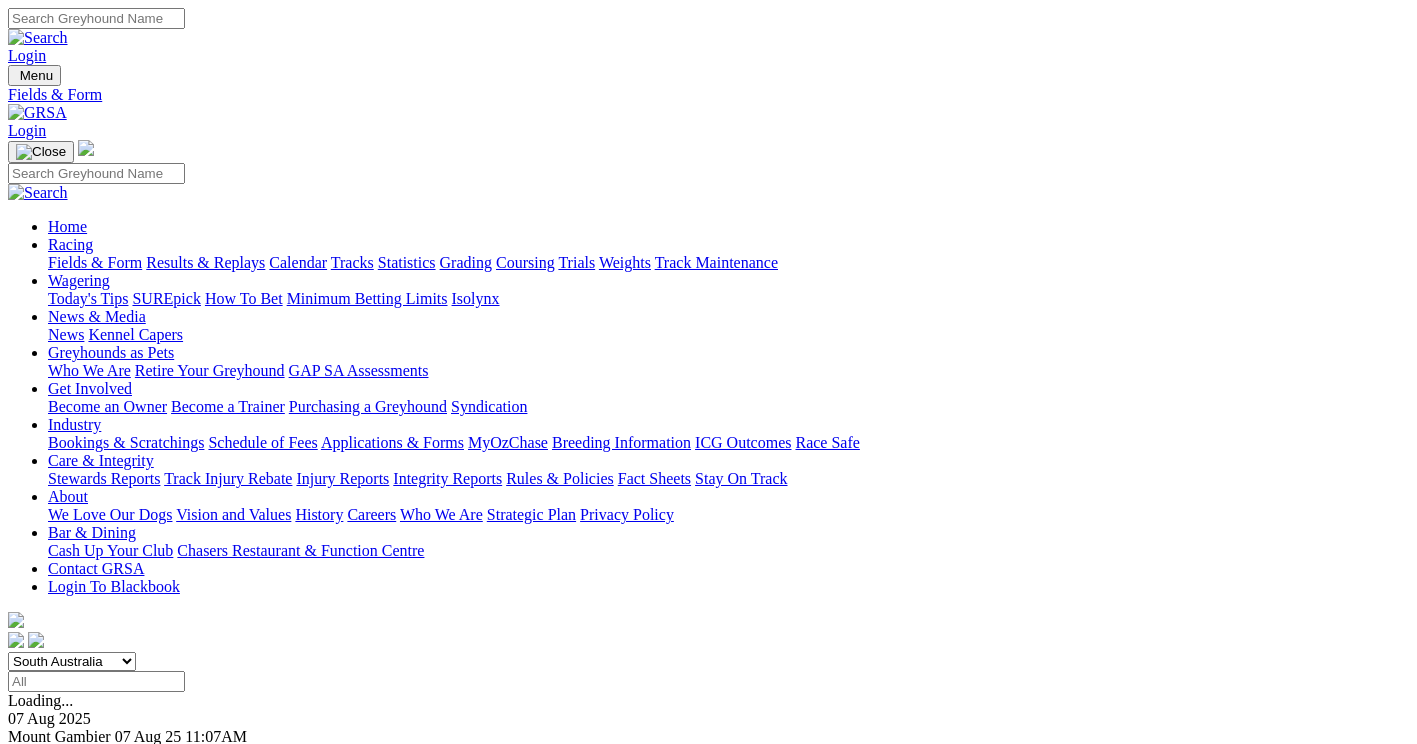 scroll, scrollTop: 0, scrollLeft: 0, axis: both 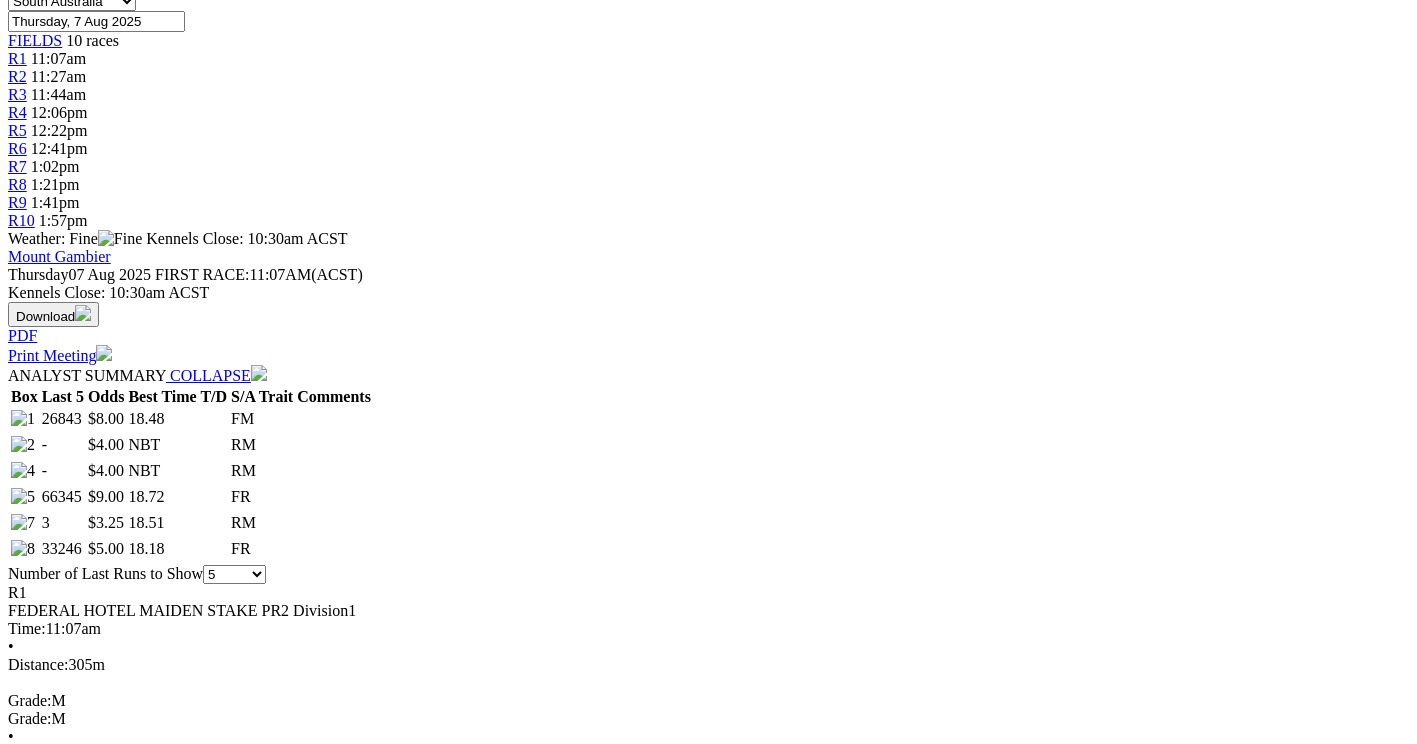 click on "Expert Form" at bounding box center [88, 1000] 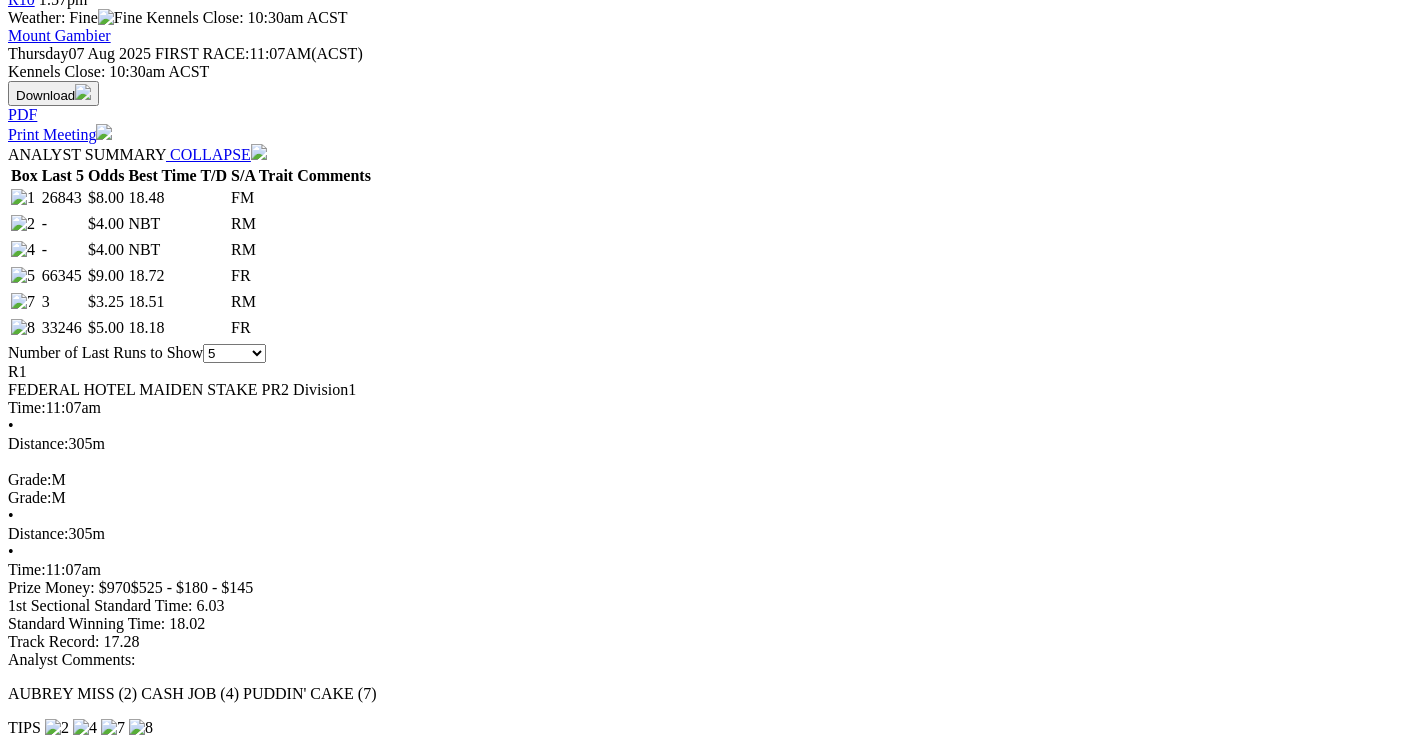 scroll, scrollTop: 872, scrollLeft: 0, axis: vertical 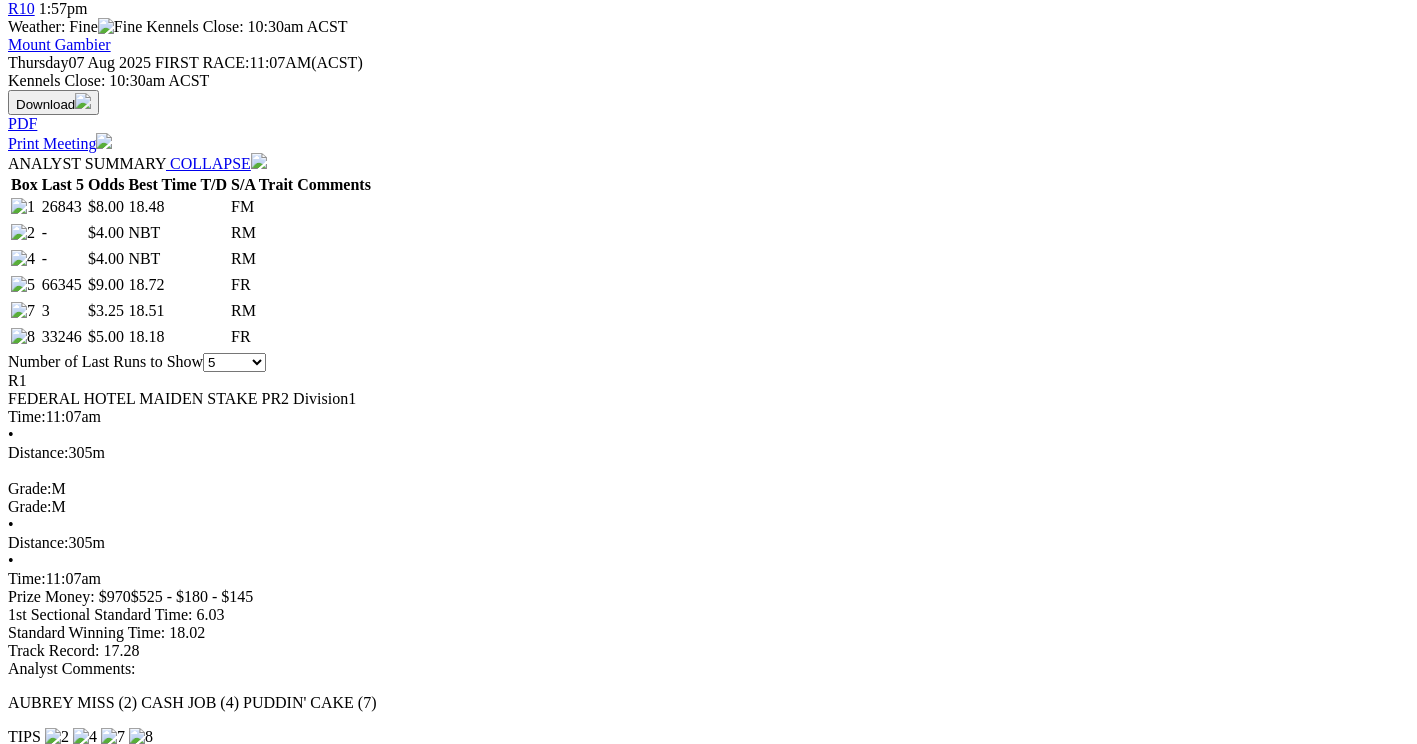 click at bounding box center (1003, 1042) 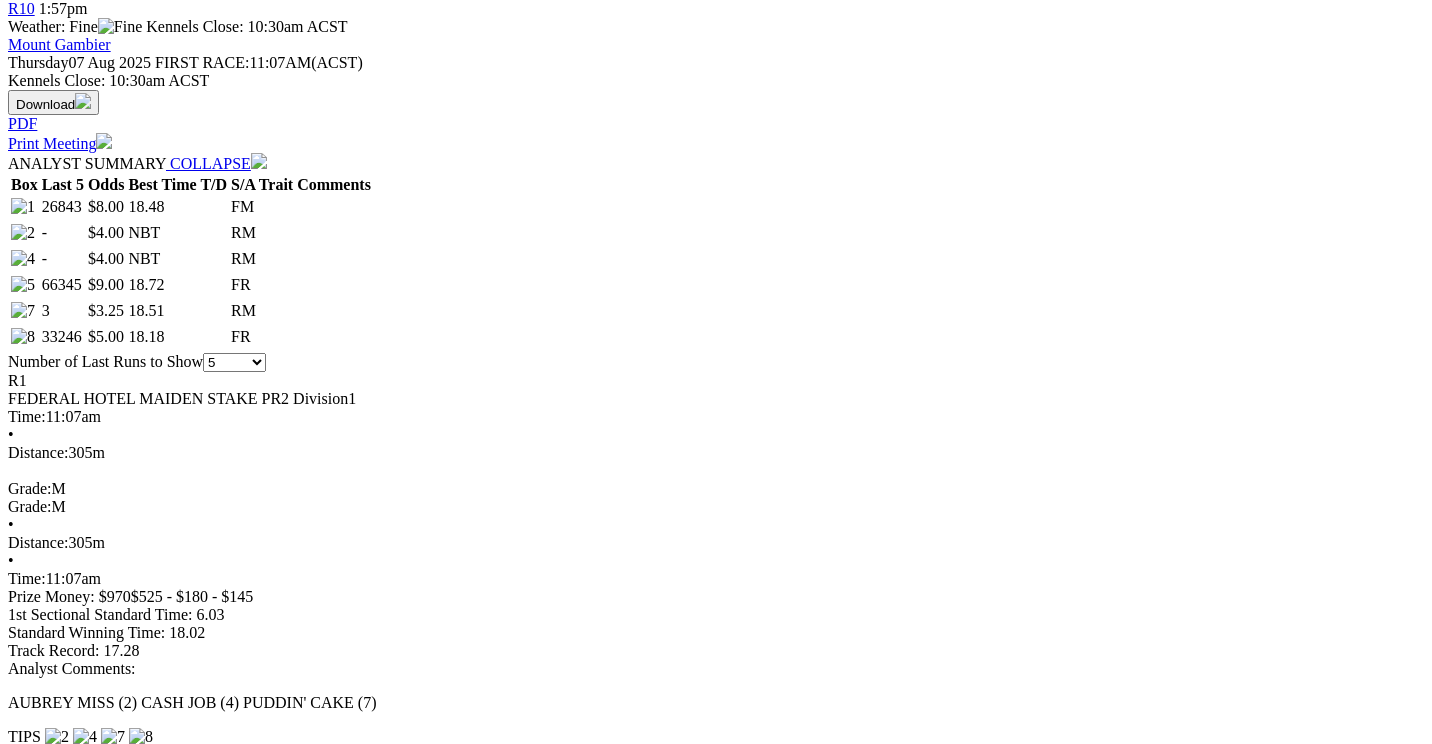 click at bounding box center [16, 19944] 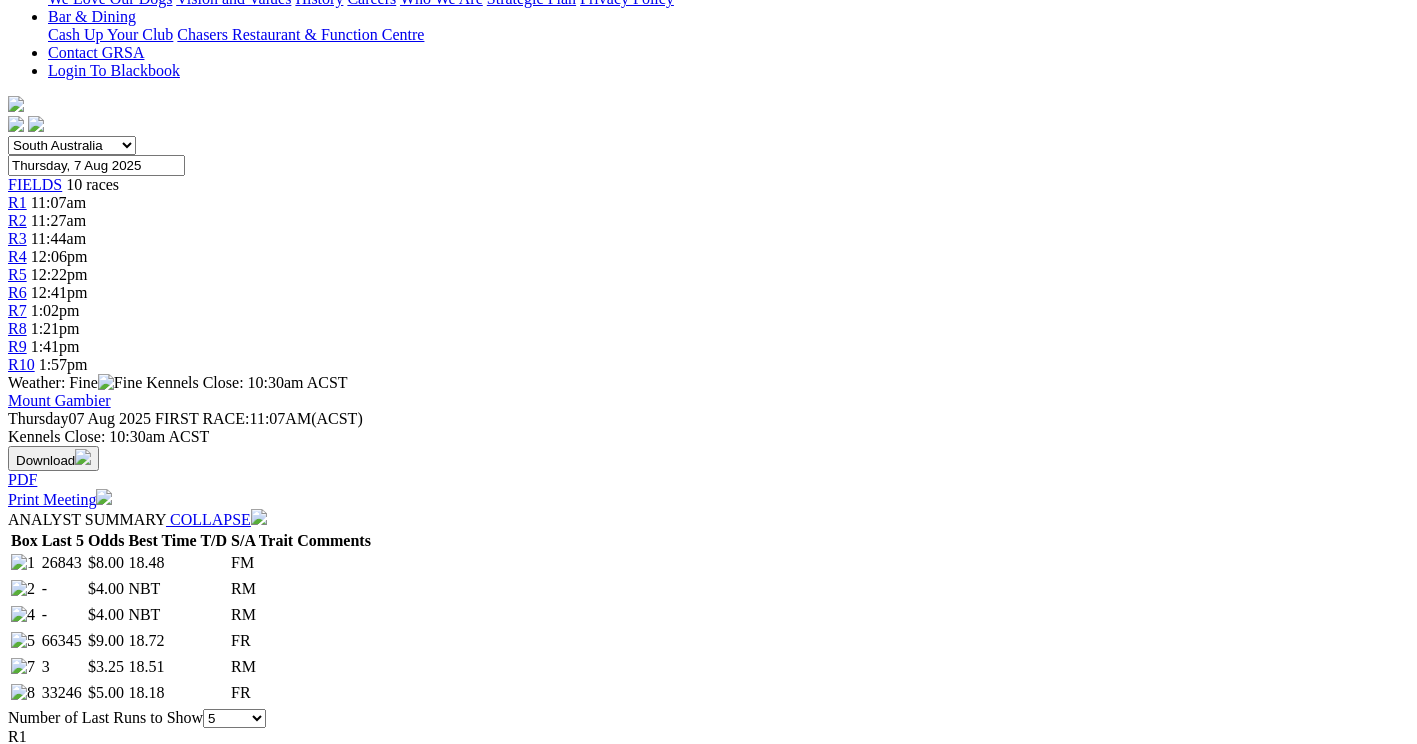 scroll, scrollTop: 632, scrollLeft: 0, axis: vertical 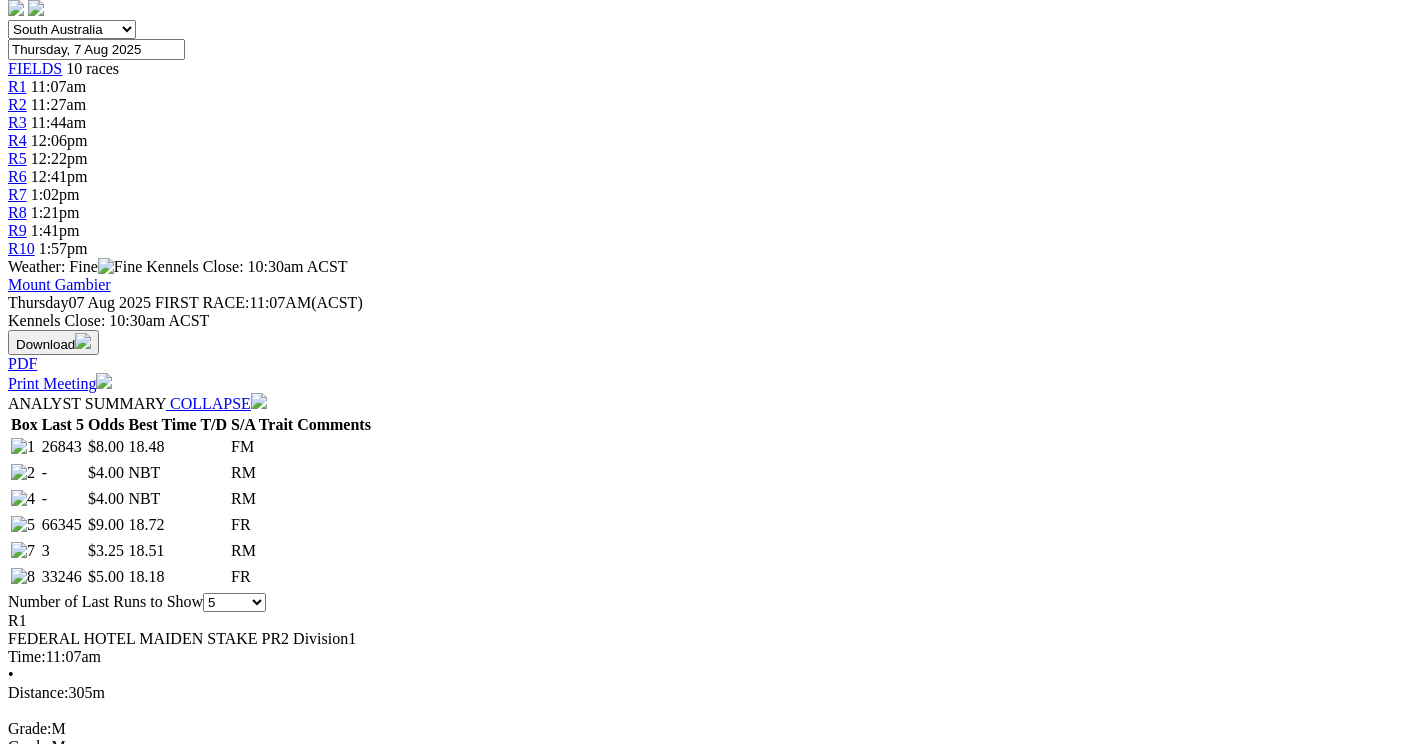 click on "Expert Form" at bounding box center [88, 1028] 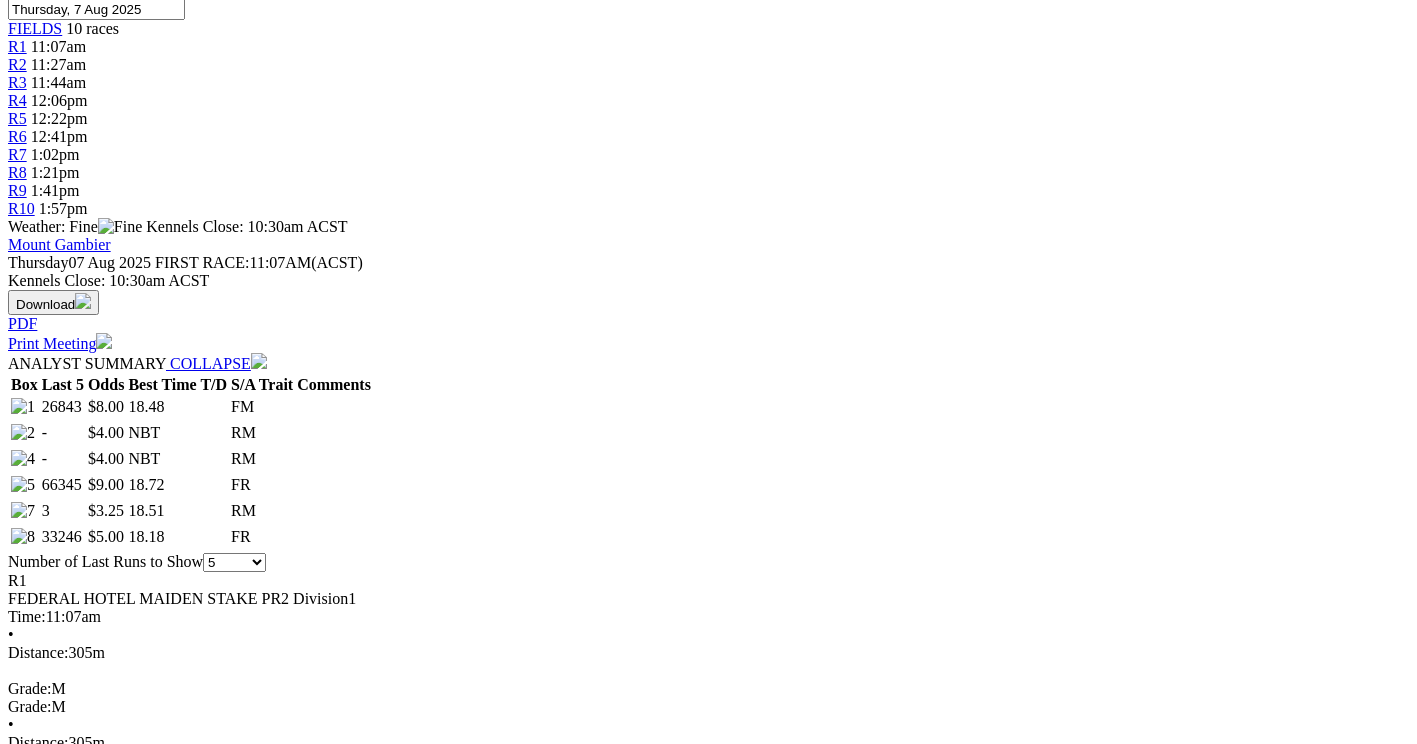 scroll, scrollTop: 632, scrollLeft: 0, axis: vertical 